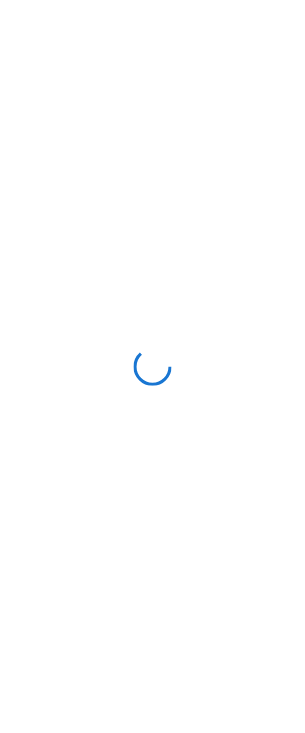 scroll, scrollTop: 0, scrollLeft: 0, axis: both 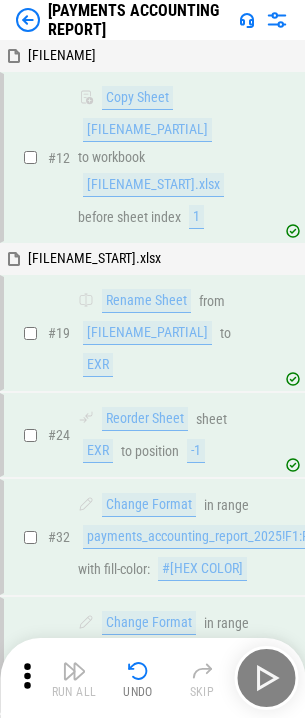 click at bounding box center (28, 20) 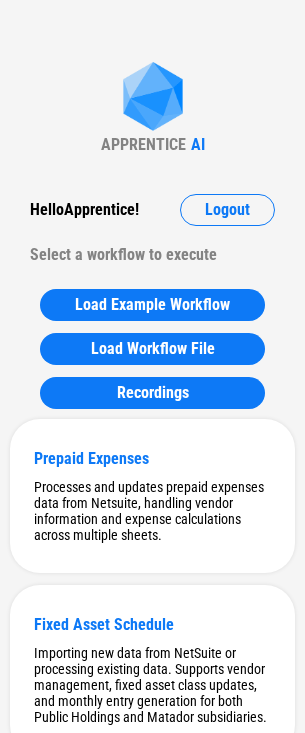 click on "APPRENTICE AI Hello  Apprentice ! Logout Select a workflow to execute Load Example Workflow Load Workflow File Recordings Prepaid Expenses Processes and updates prepaid expenses data from Netsuite, handling vendor information and expense calculations across multiple sheets. Fixed Asset Schedule Importing new data from Netsuite or processing existing data. Supports vendor management, fixed asset class updates, and monthly entry generation for both Public Holdings and Matador subsidiaries. Payroll Rec Creates payroll reconciliation journal entries including OTTP reclass and benefit journal entries based on bank and benefit data. SBC Rec Performs Share-Based Compensation (SBC) reconciliation for Public Holdings and OTTP entities, including preparation of source sheets, lookup of ADP data, and generation of the required journal entry (JE) sheet for the closing month. Accruals Schedule Hedging Leases adds new month rows to all sheets, and updates Lead sheet accordingly Digital Content Capitalization SBC Cap Table" at bounding box center (152, 6733) 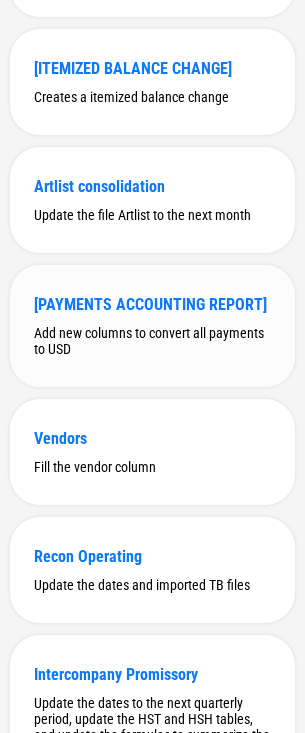click on "Add new columns to convert all payments to USD" at bounding box center (152, 341) 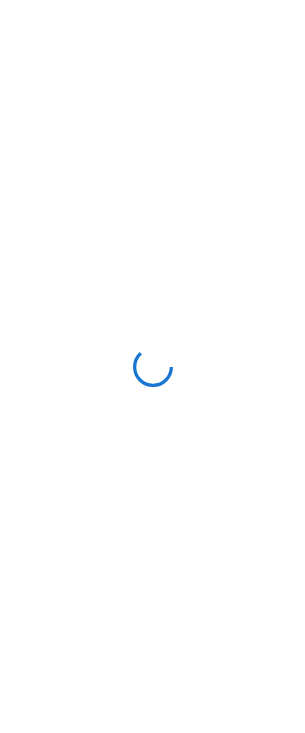 scroll, scrollTop: 0, scrollLeft: 0, axis: both 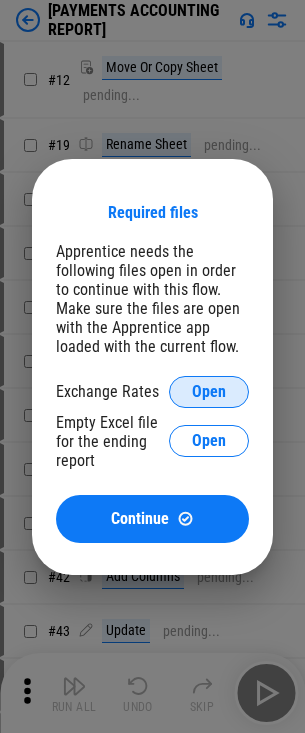 click on "Open" at bounding box center [209, 392] 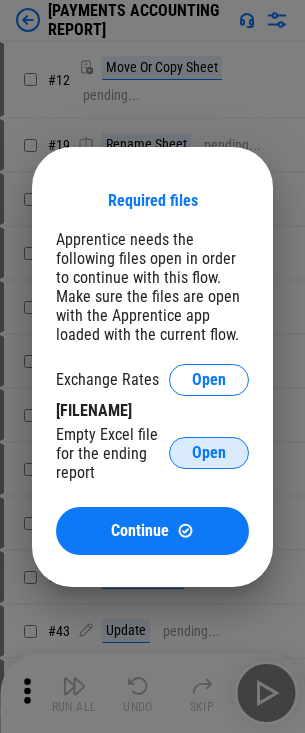click on "Open" at bounding box center (209, 453) 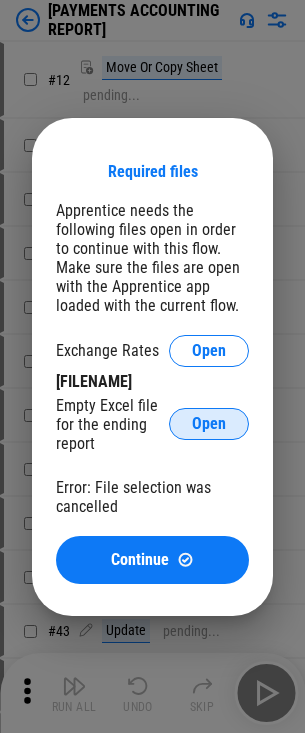 click on "Open" at bounding box center (209, 424) 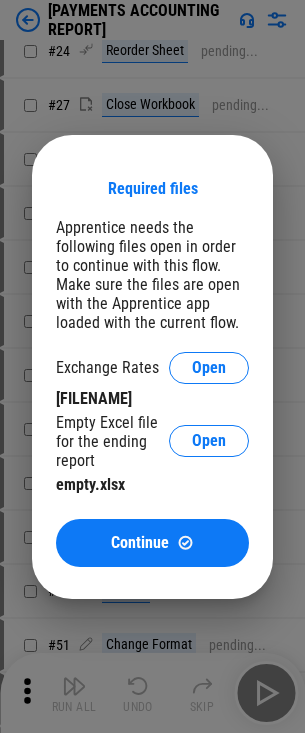 scroll, scrollTop: 144, scrollLeft: 0, axis: vertical 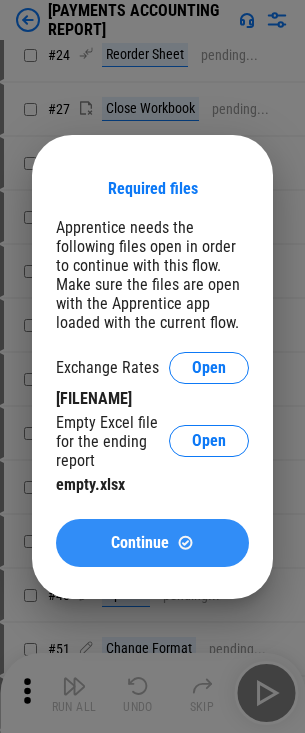 click on "Continue" at bounding box center (152, 543) 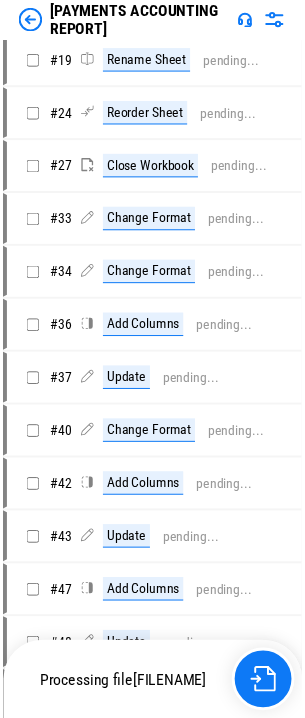 scroll, scrollTop: 224, scrollLeft: 0, axis: vertical 